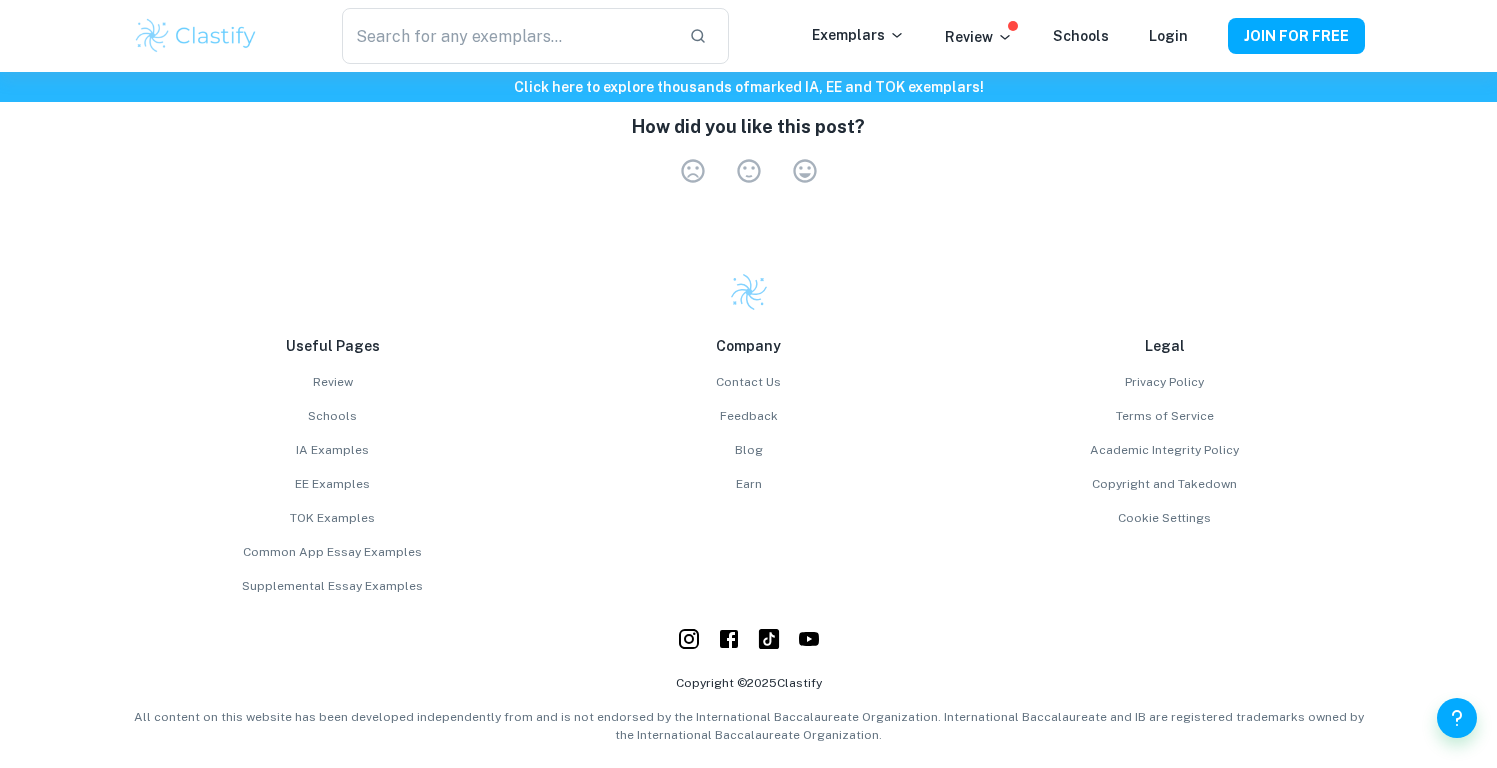 scroll, scrollTop: 13178, scrollLeft: 0, axis: vertical 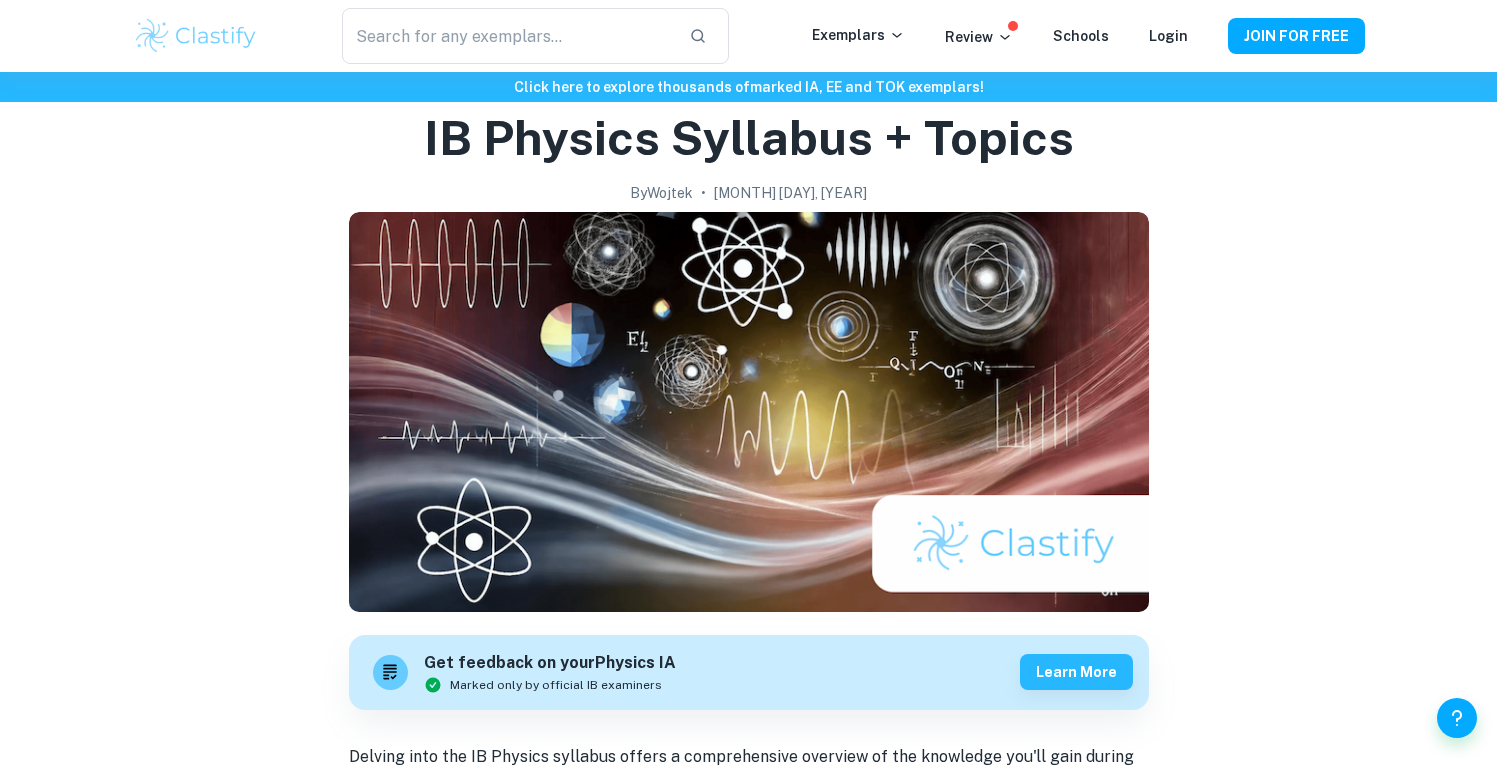 click on "IB Physics Syllabus + Topics By  Wojtek • September 27, 2024 Get feedback on your  Physics IA Marked only by official IB examiners Learn more Delving into the IB Physics syllabus offers a comprehensive overview of the knowledge you'll gain during the course. Join us as we break down the core concepts of the syllabus, providing you with a clearer insight into what to anticipate on your learning path.    IB Physics Syllabus + Topics   The IB Physics Syllabus is made up of 5 themes. Each theme consists of a variety of topics.    Theme A: Space, time and motion   In this theme, you will explore the following topics: Kinematics Forces and momentum Work, energy and power Rigid body mechanics (HL only) Galilean and special relativity (HL only)   Theme B: The particulate nature of matter   In this theme, you will explore the following topics: Thermal energy transfers Greenhouse effect Gas laws Current and circuits Thermodynamics (HL only)   Theme C: Wave behaviour   Simple harmonic motion  Wave model" at bounding box center (749, 1427) 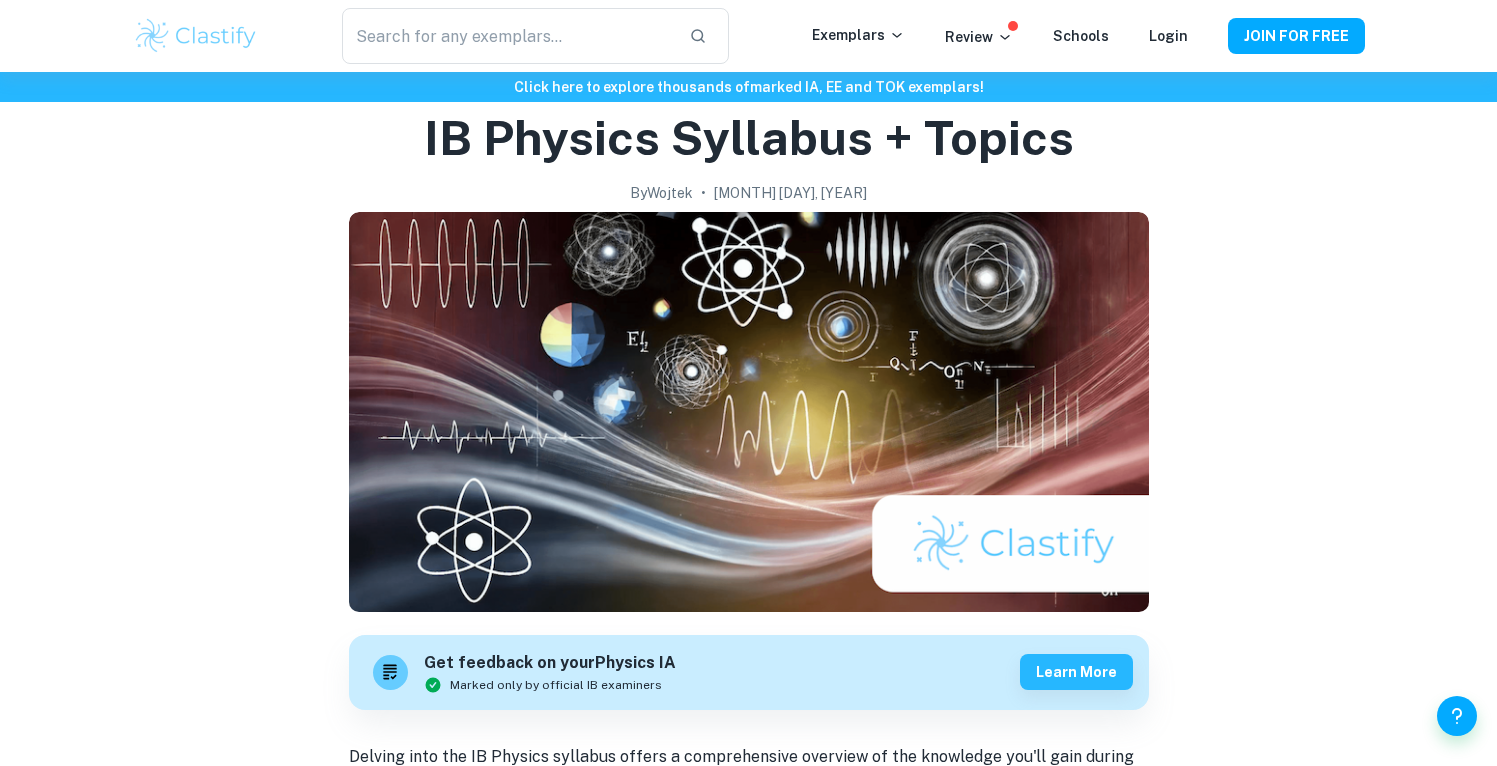 scroll, scrollTop: 72, scrollLeft: 0, axis: vertical 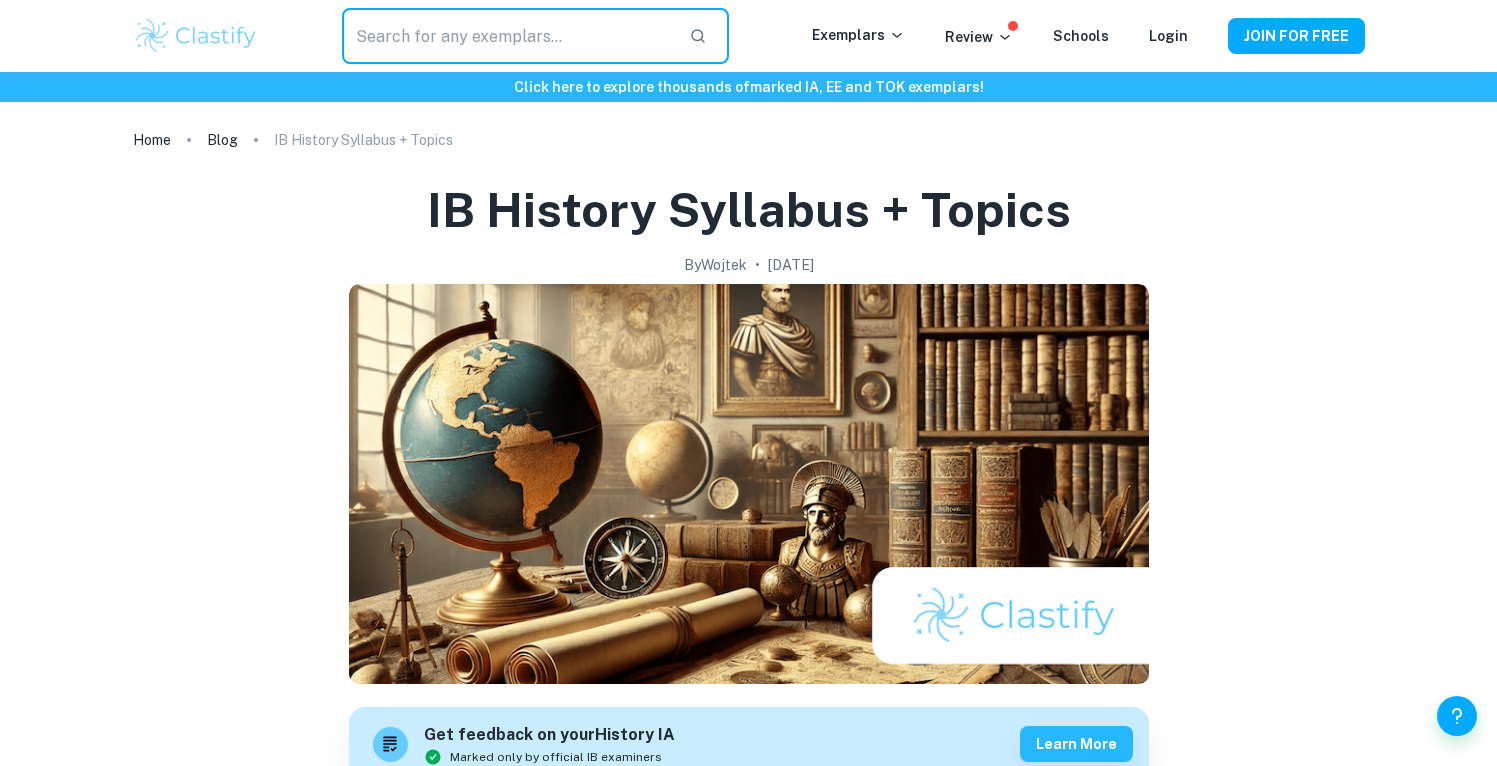 click at bounding box center (507, 36) 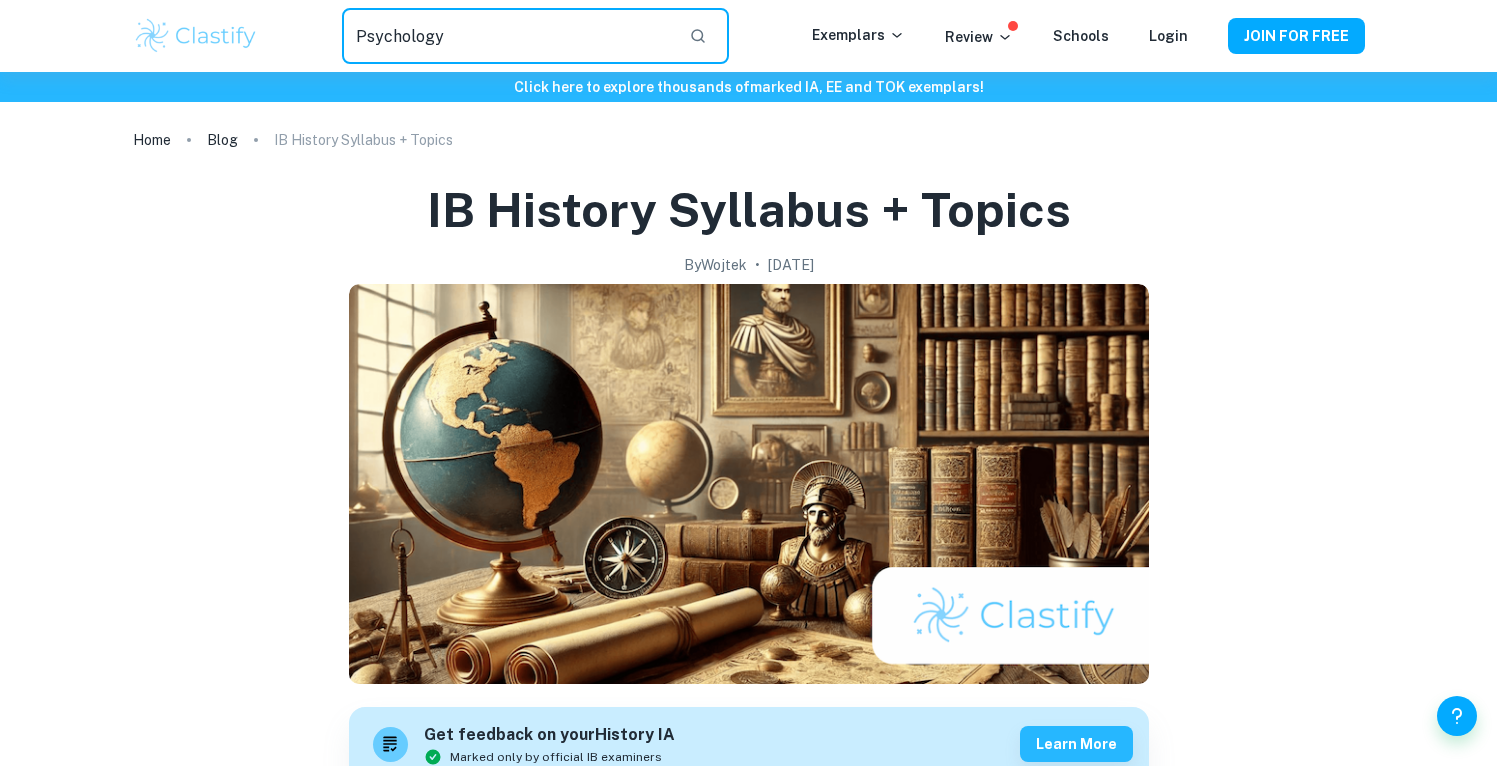 type on "Psychology" 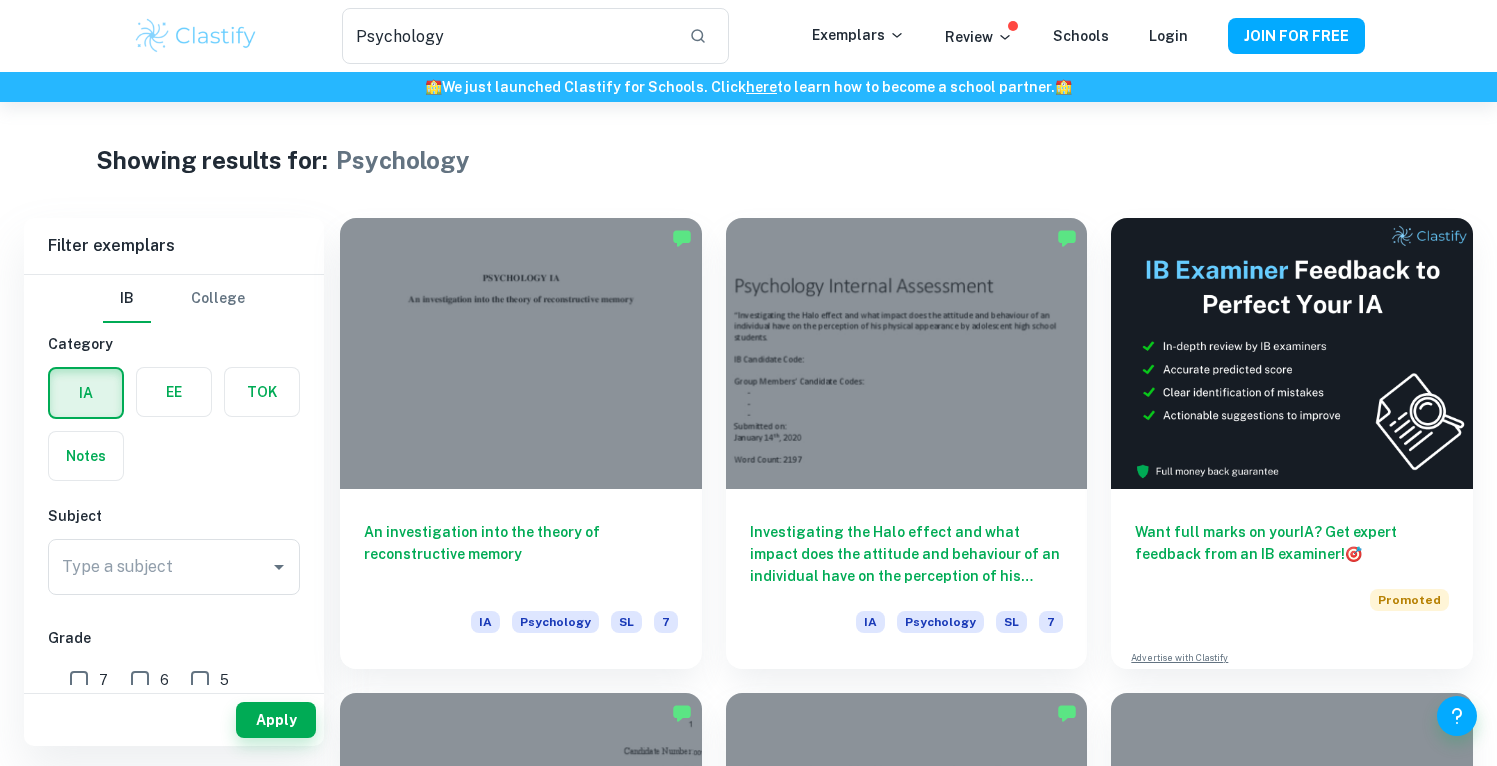 scroll, scrollTop: 0, scrollLeft: 0, axis: both 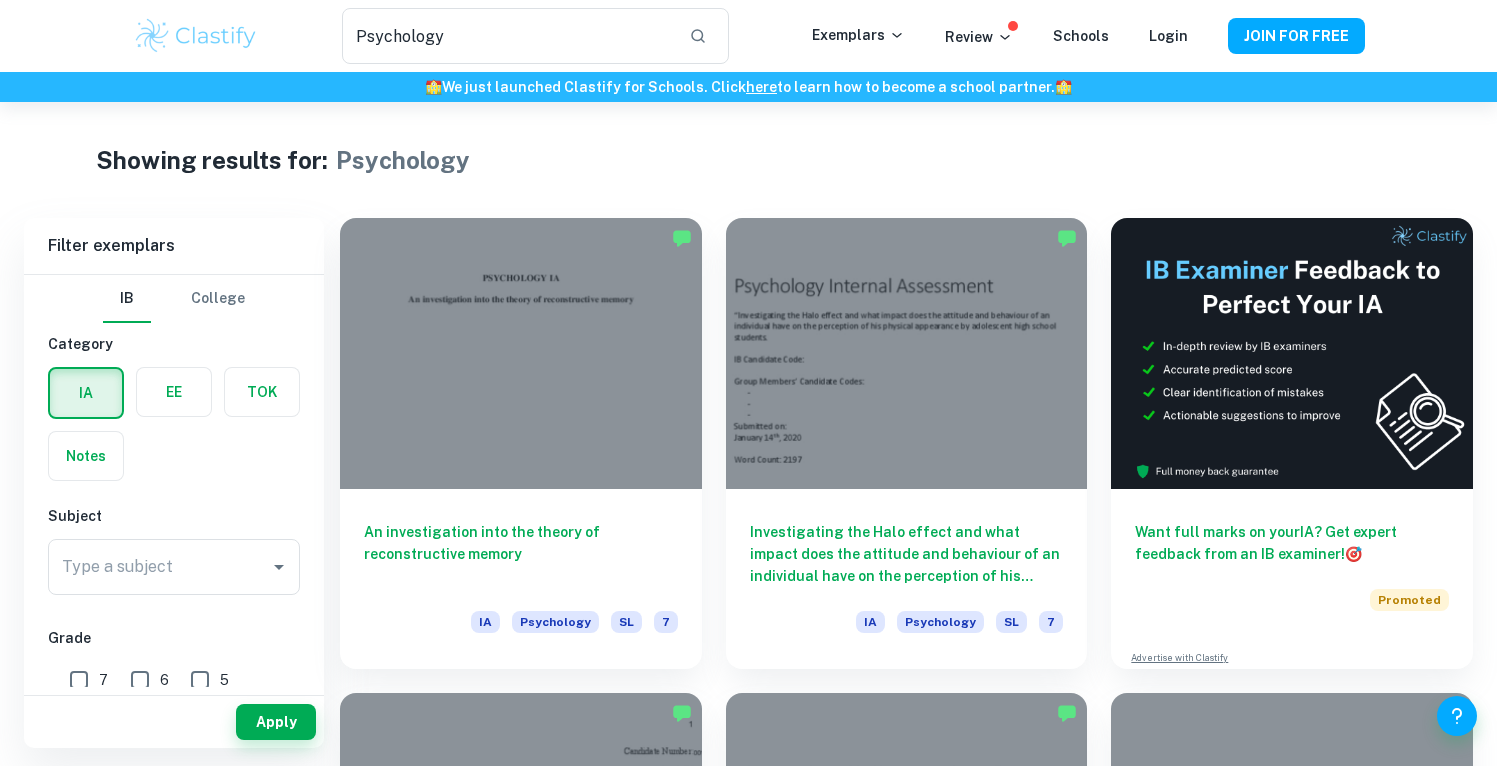 type 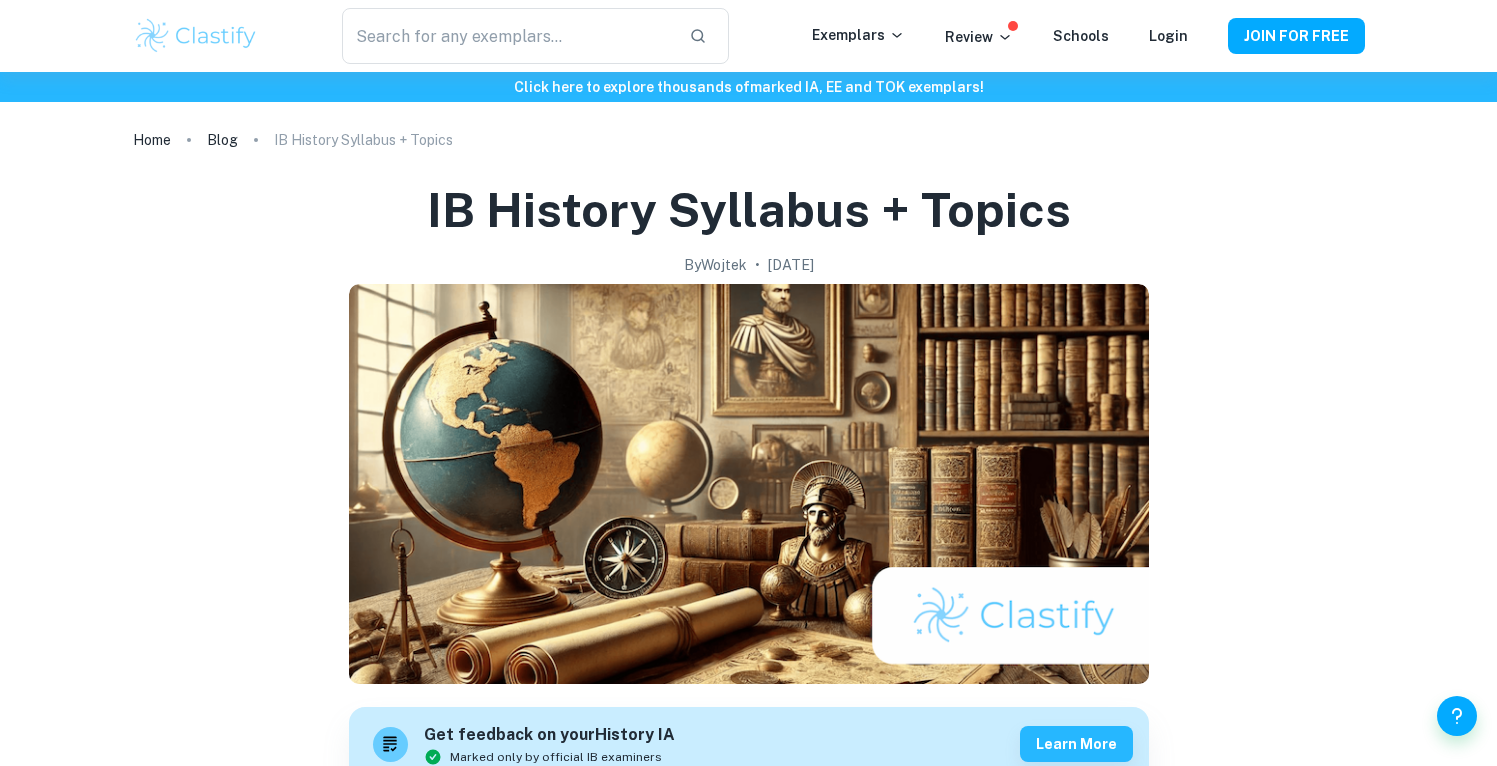 scroll, scrollTop: 0, scrollLeft: 0, axis: both 